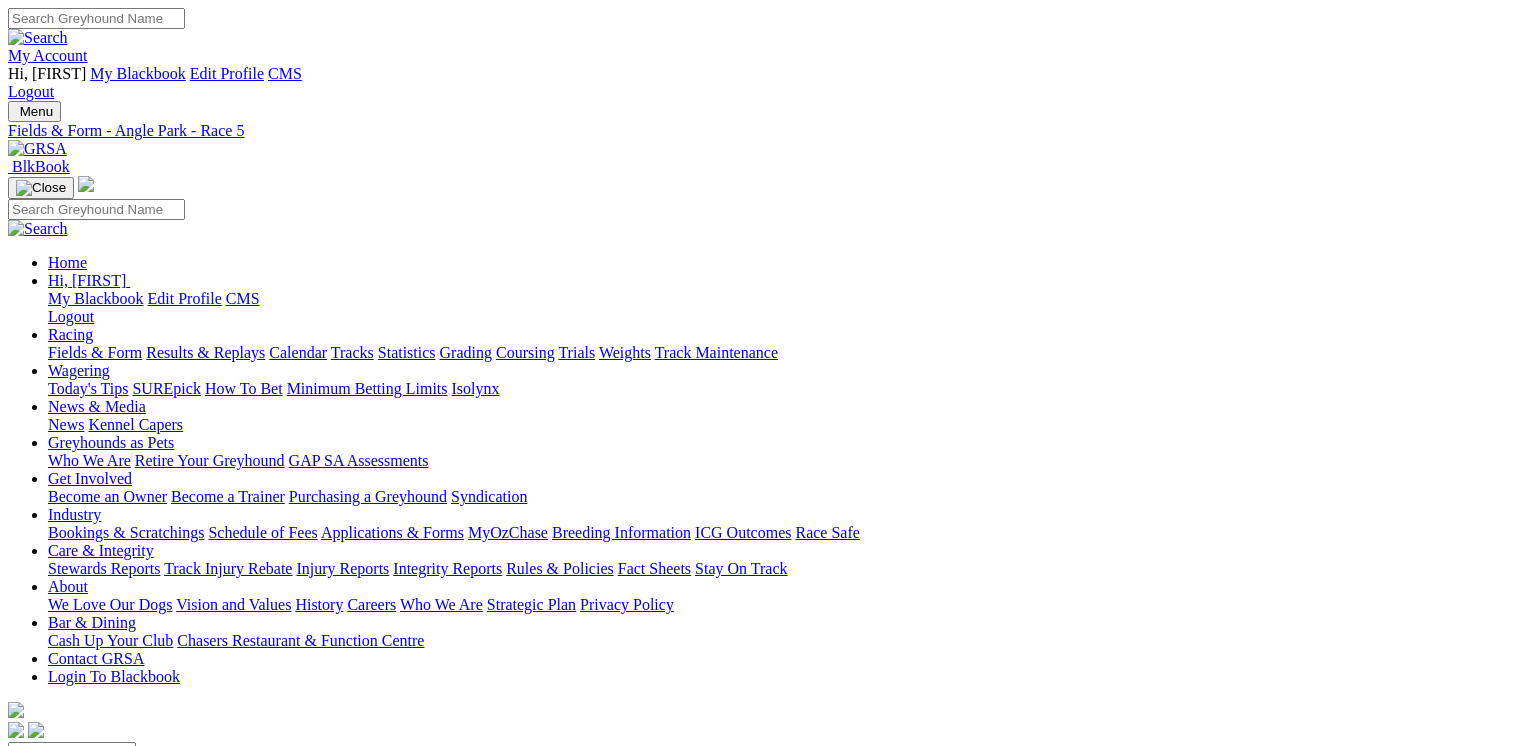 scroll, scrollTop: 0, scrollLeft: 0, axis: both 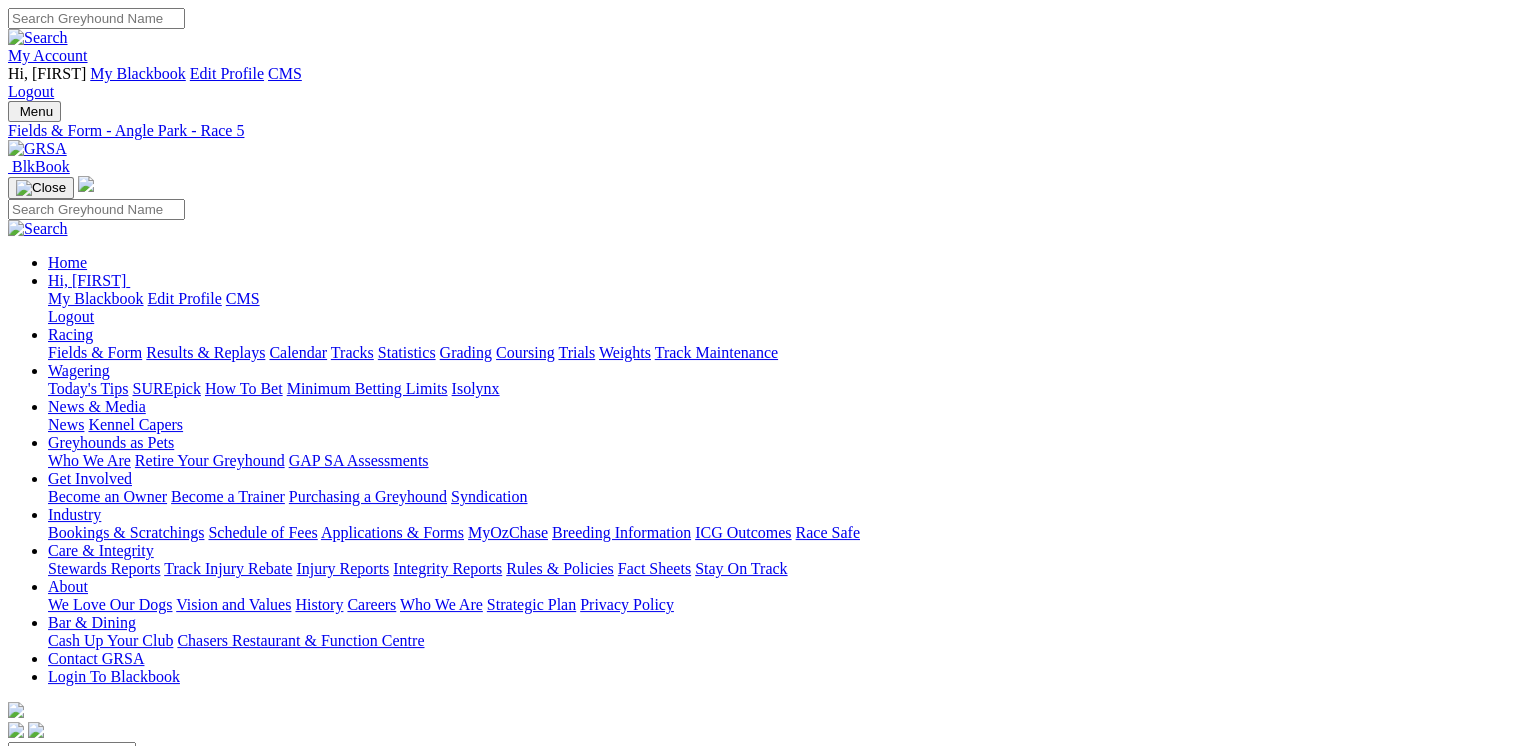 click on "57m" at bounding box center [45, 916] 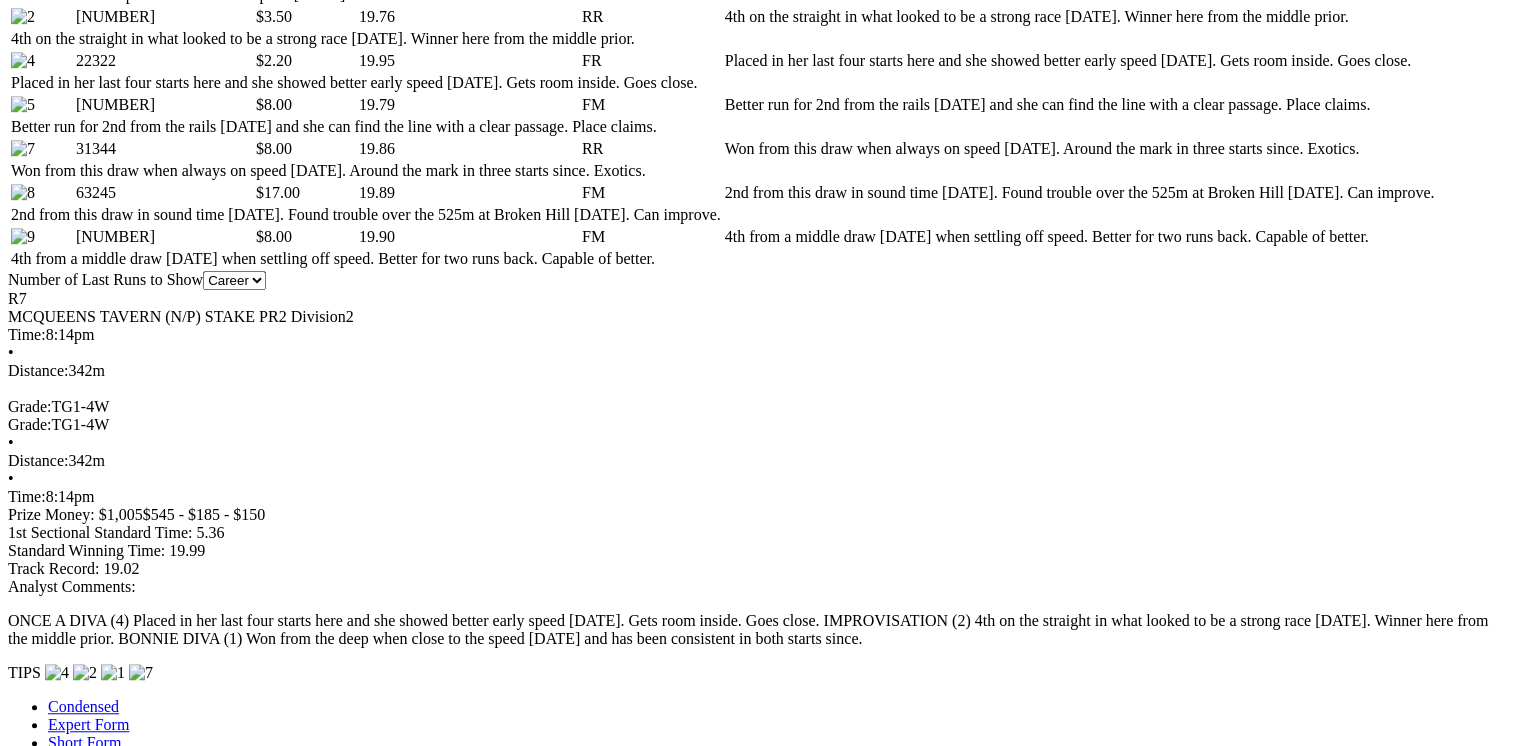 scroll, scrollTop: 1124, scrollLeft: 0, axis: vertical 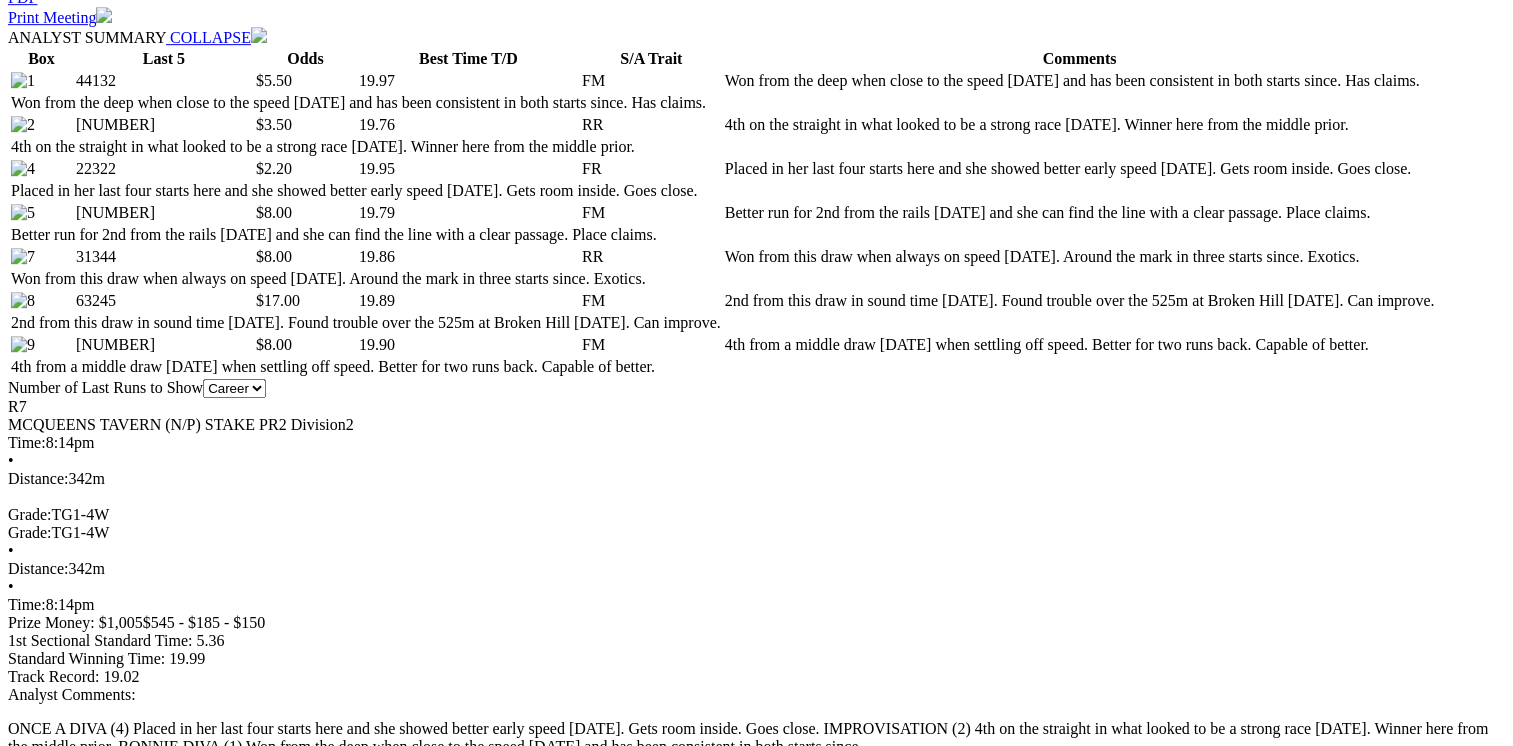 click at bounding box center [905, 2535] 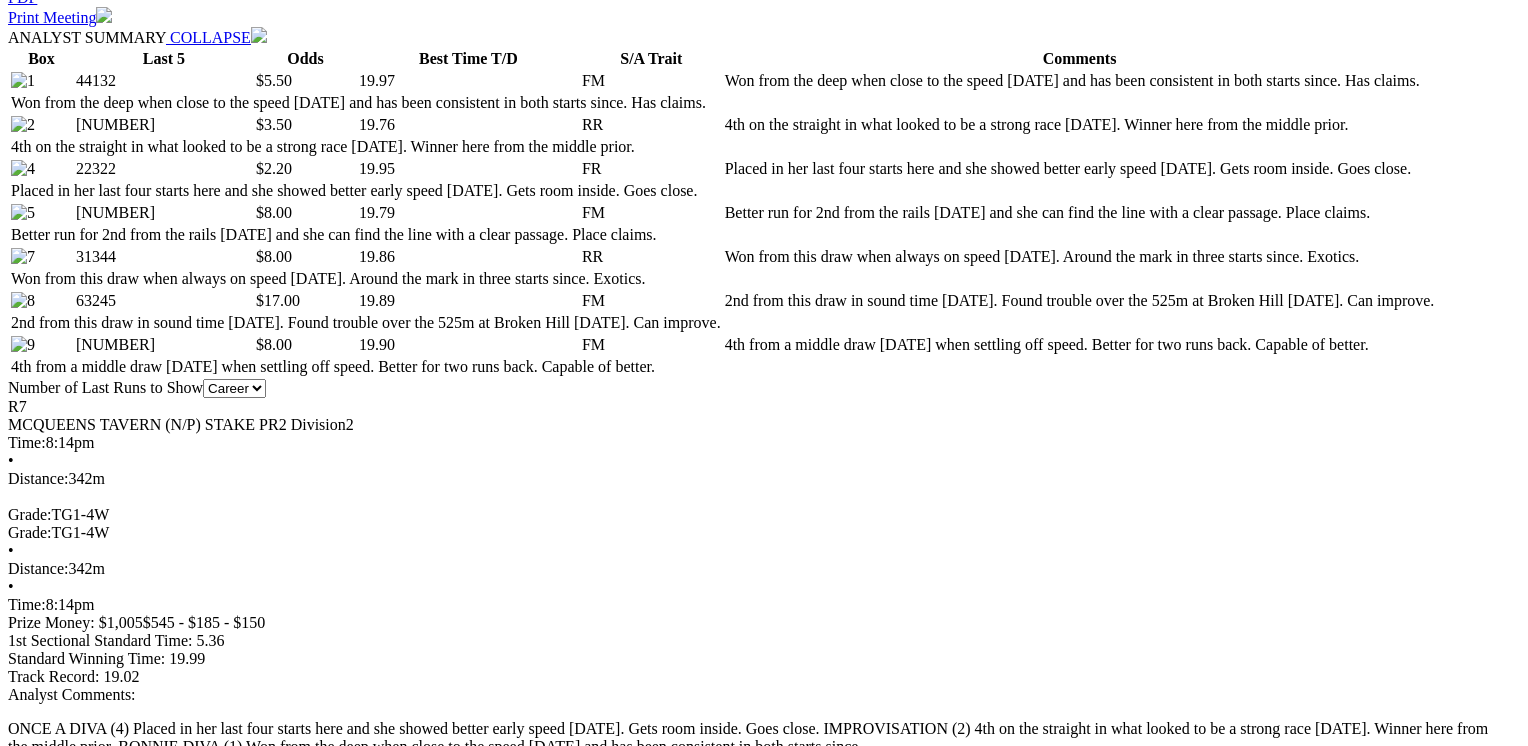 click at bounding box center (16, 28511) 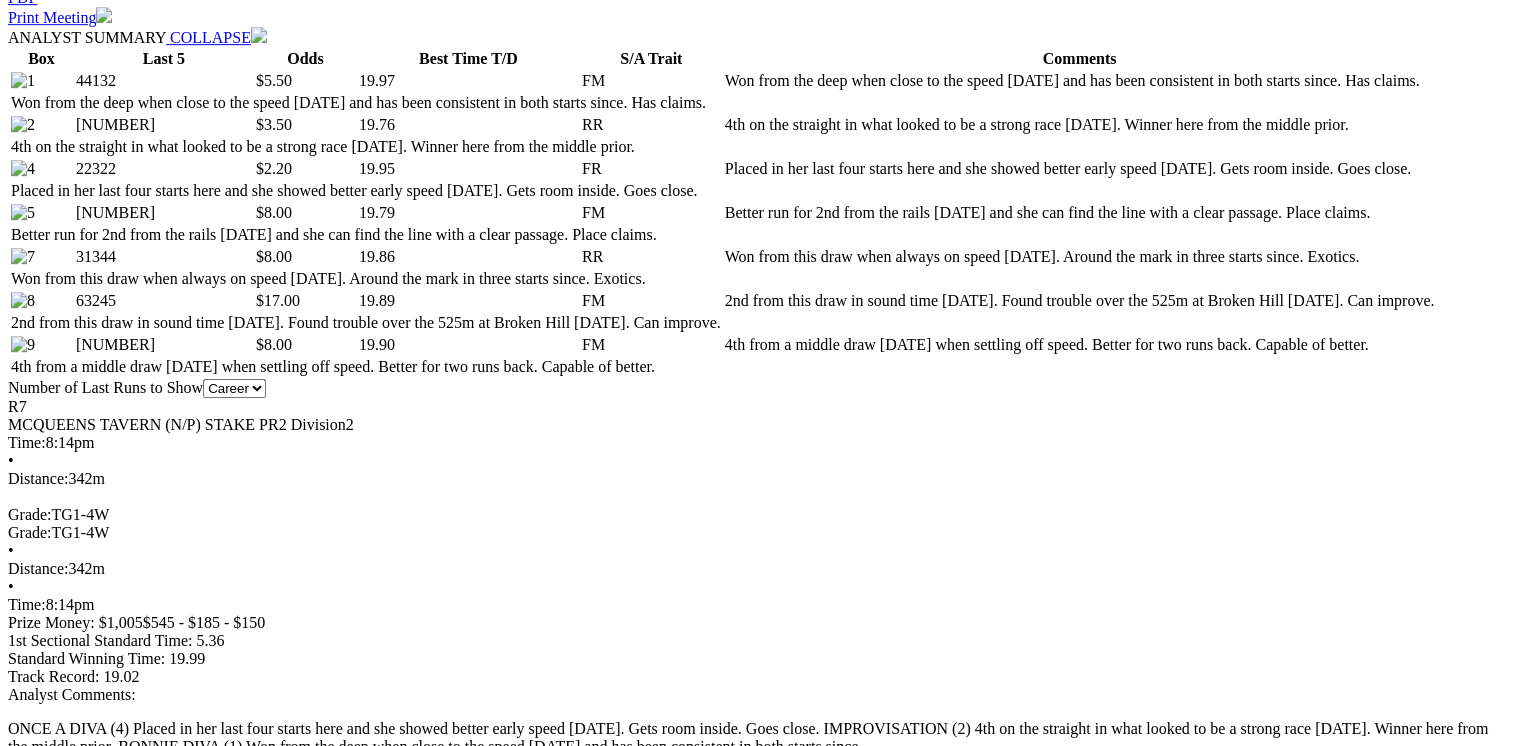 click at bounding box center (905, 2491) 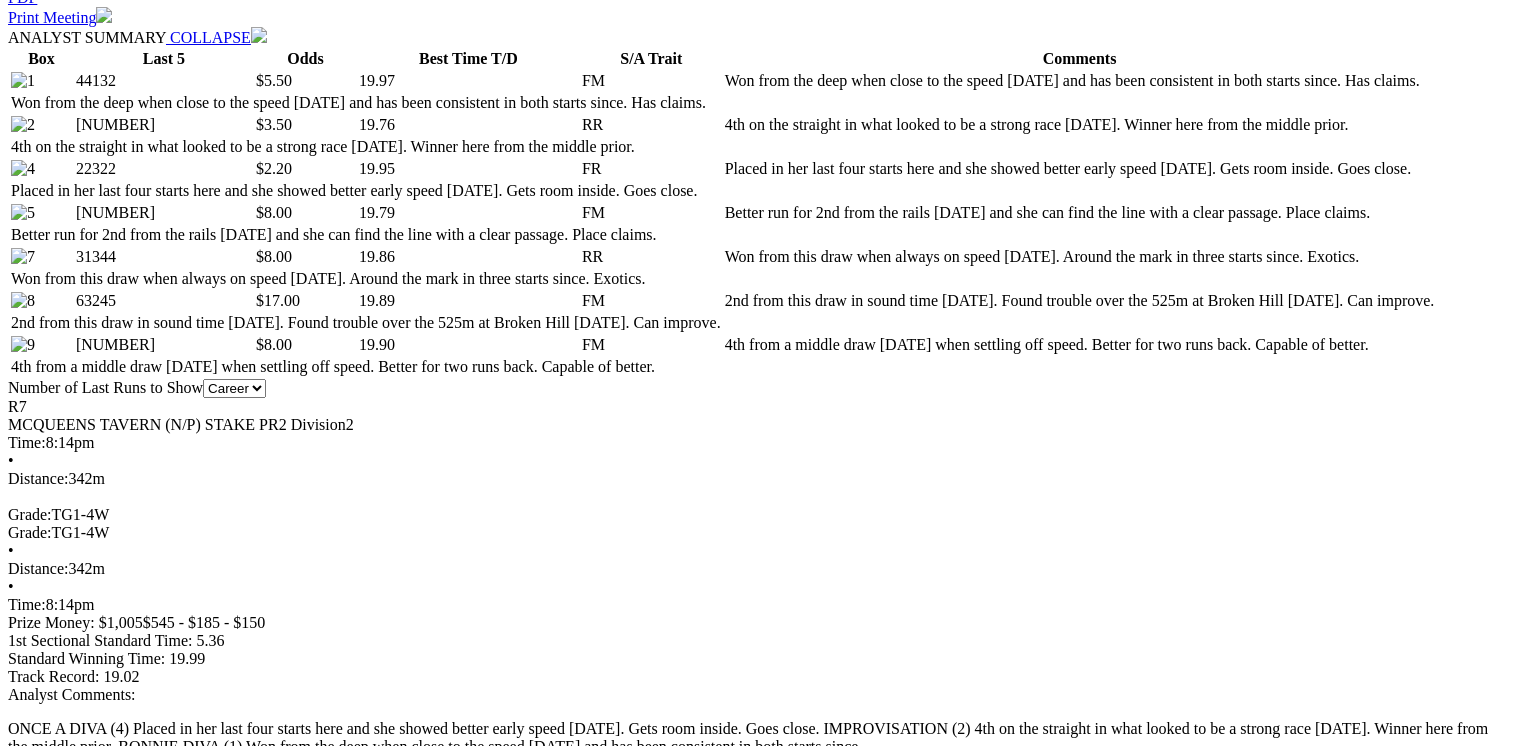 click at bounding box center [16, 28511] 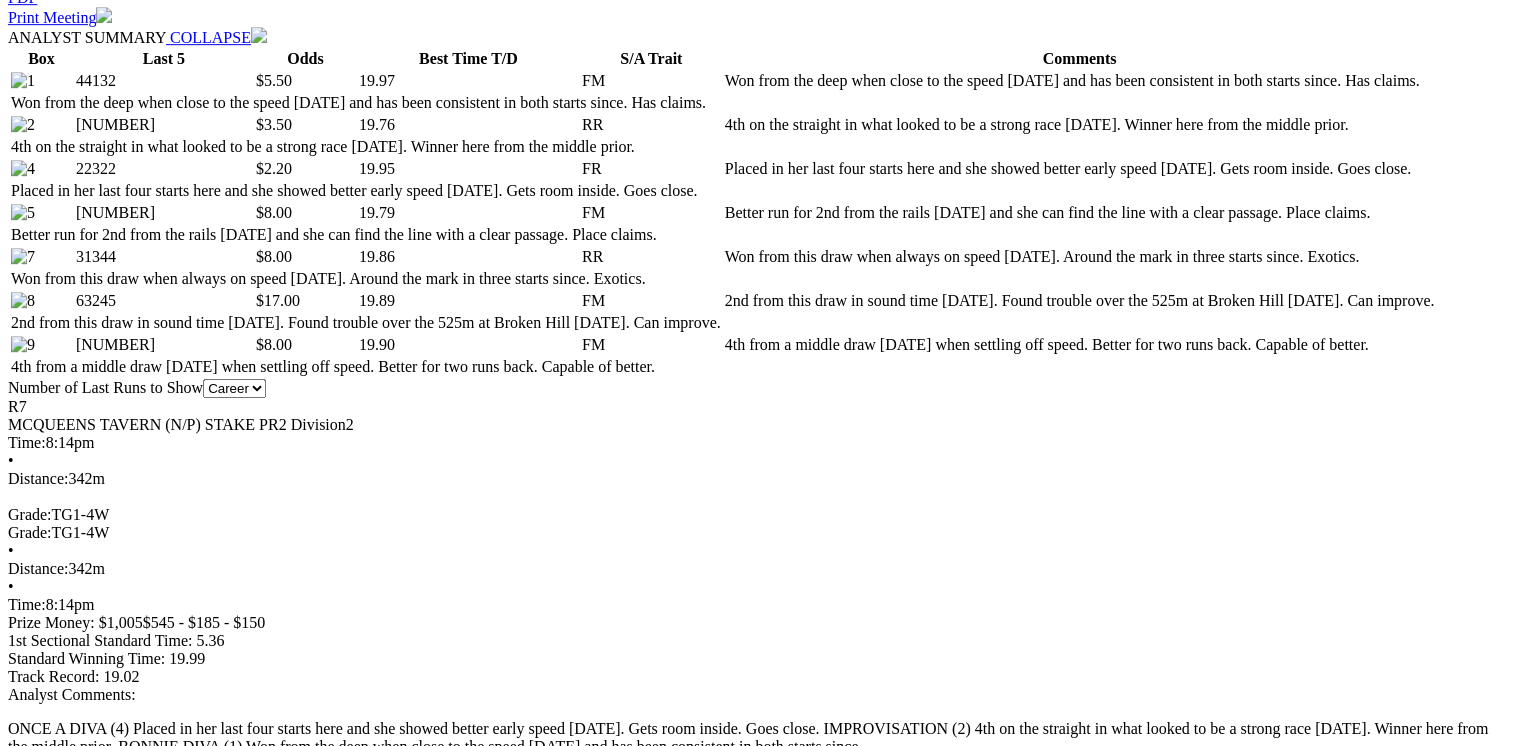 click at bounding box center [905, 2469] 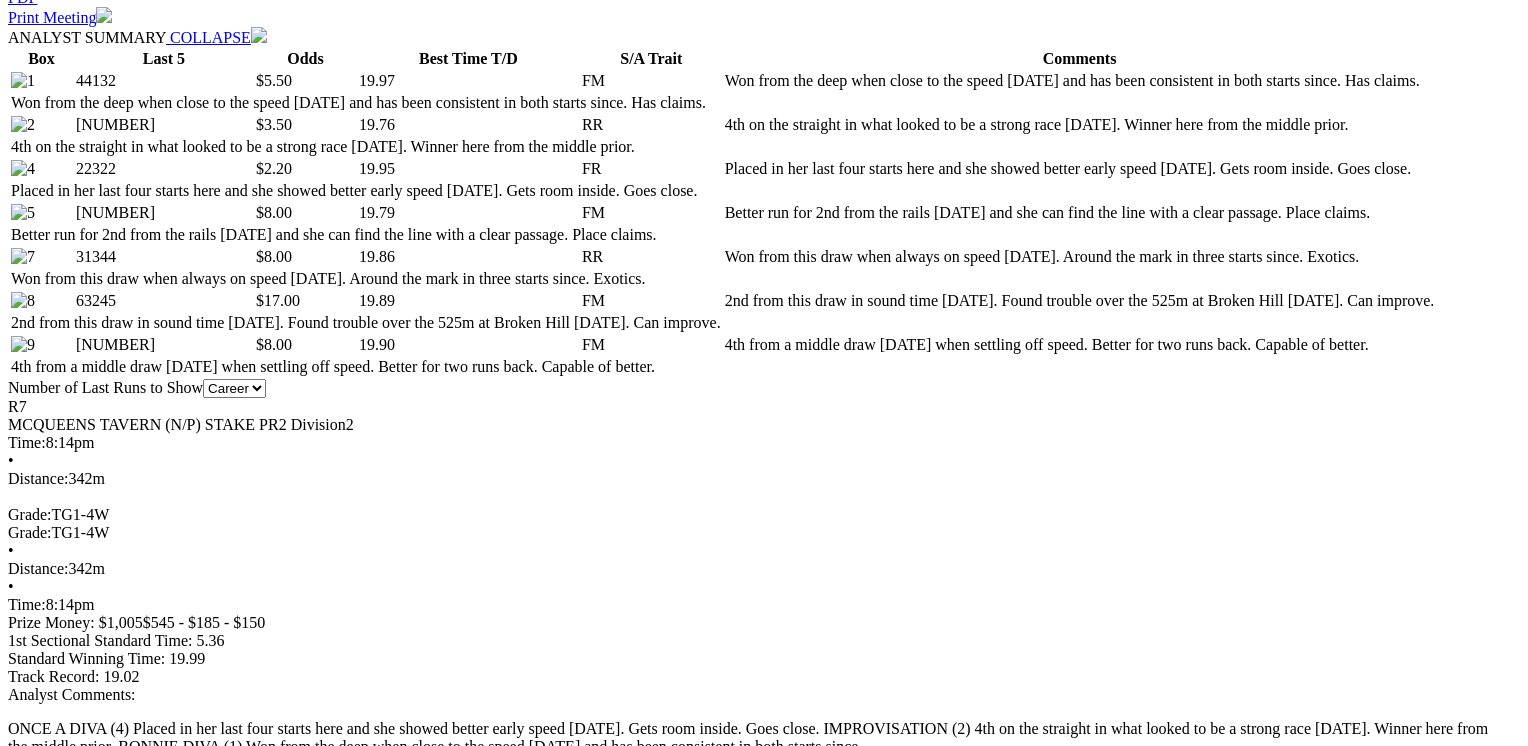 drag, startPoint x: 1196, startPoint y: 184, endPoint x: 1107, endPoint y: 107, distance: 117.68602 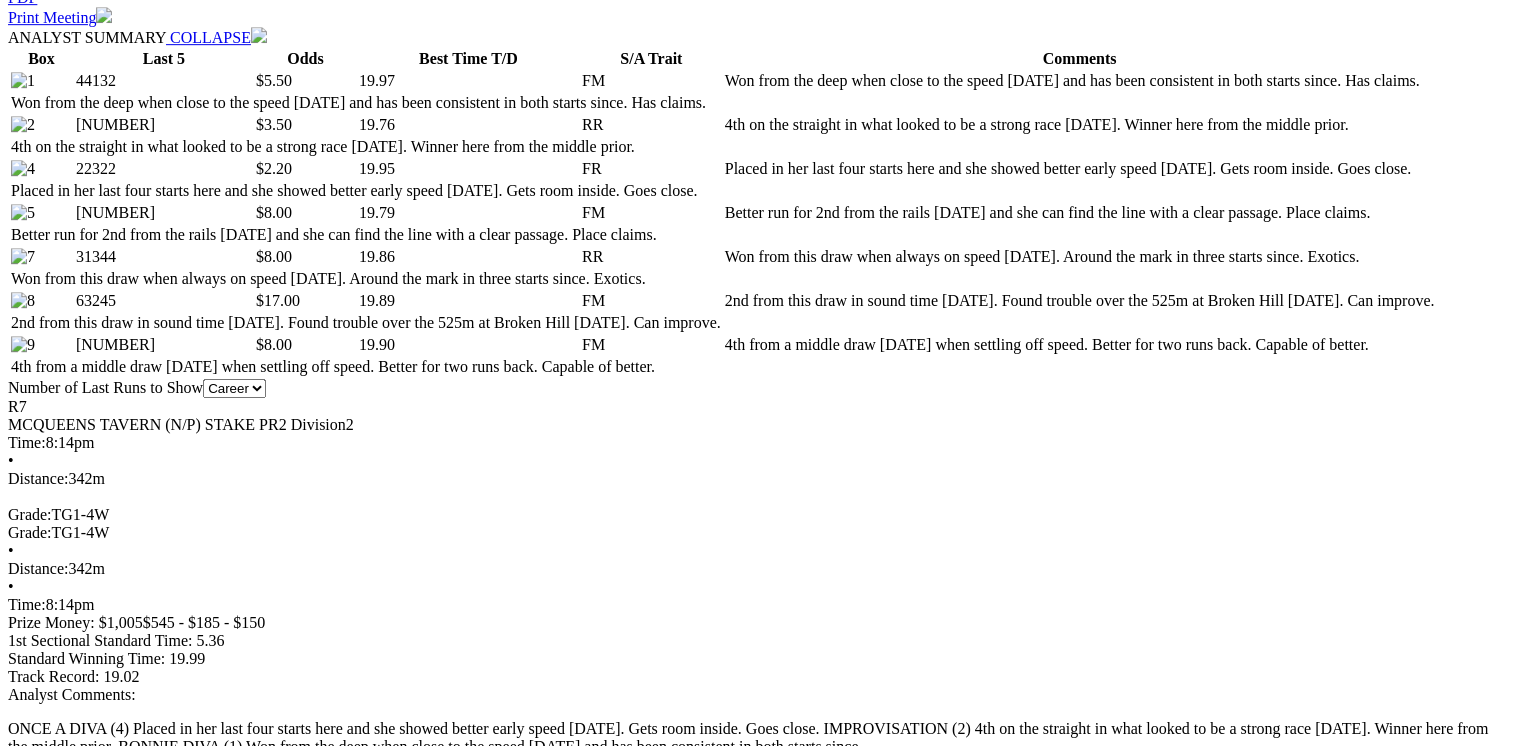 click at bounding box center [905, 2447] 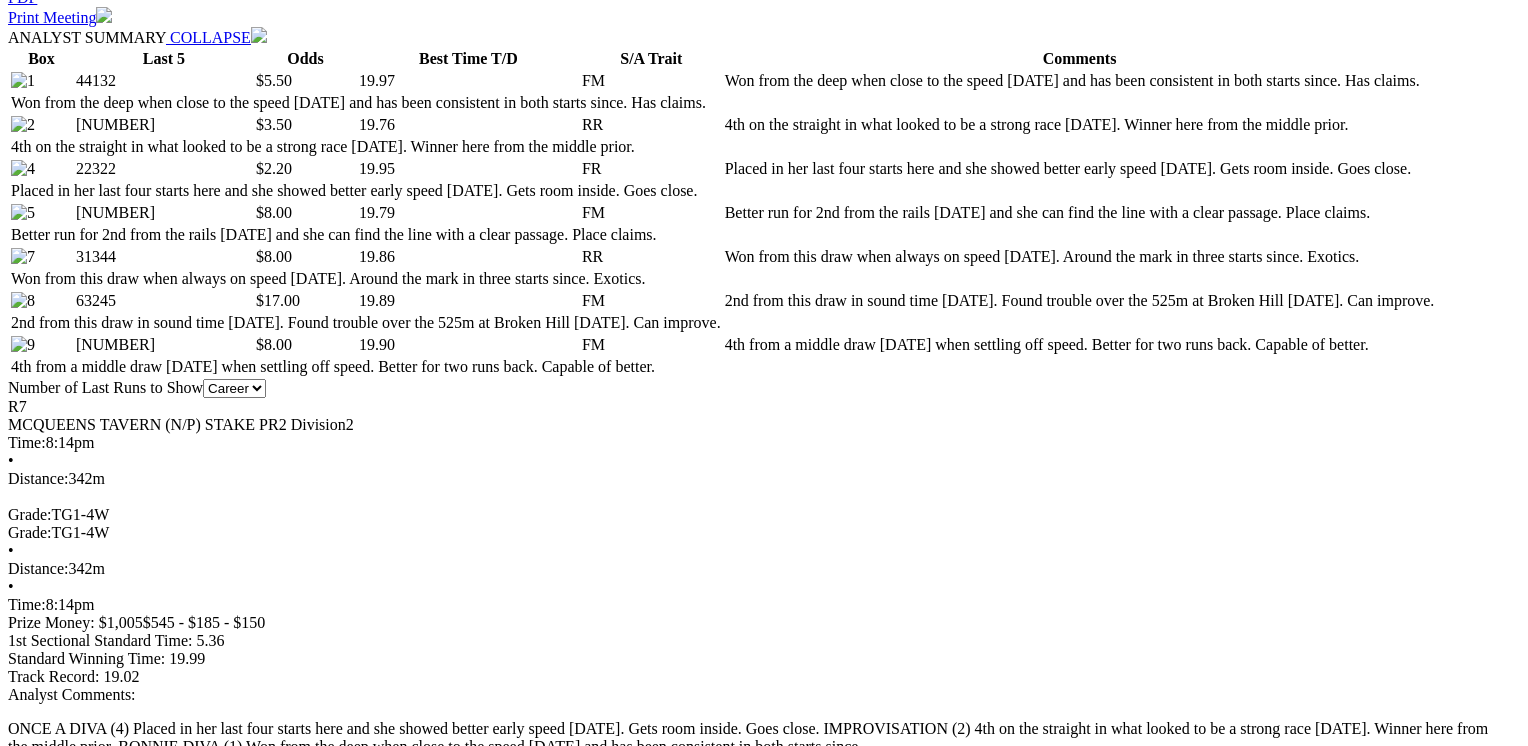 click at bounding box center (16, 28511) 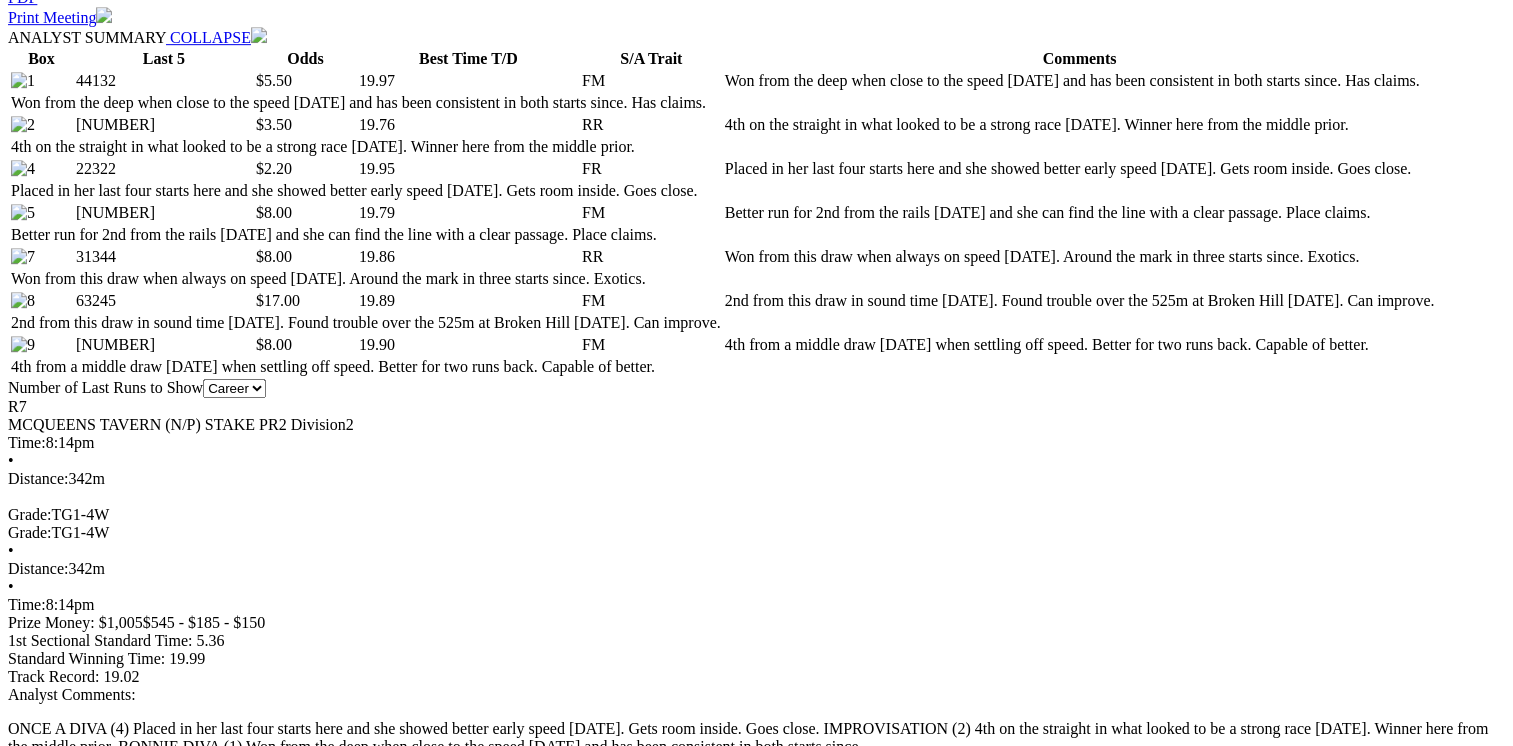 click at bounding box center [749, 2447] 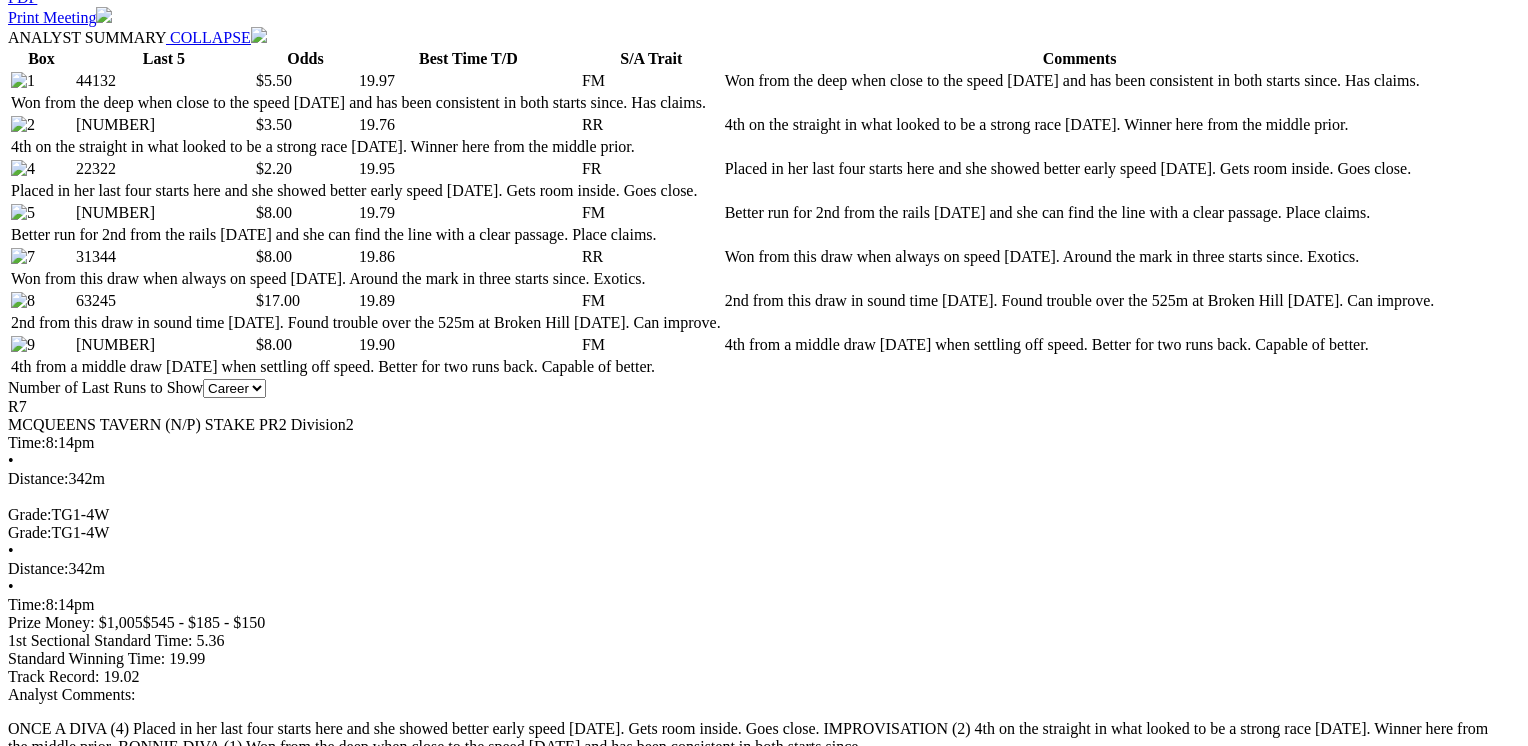 click at bounding box center [16, 28511] 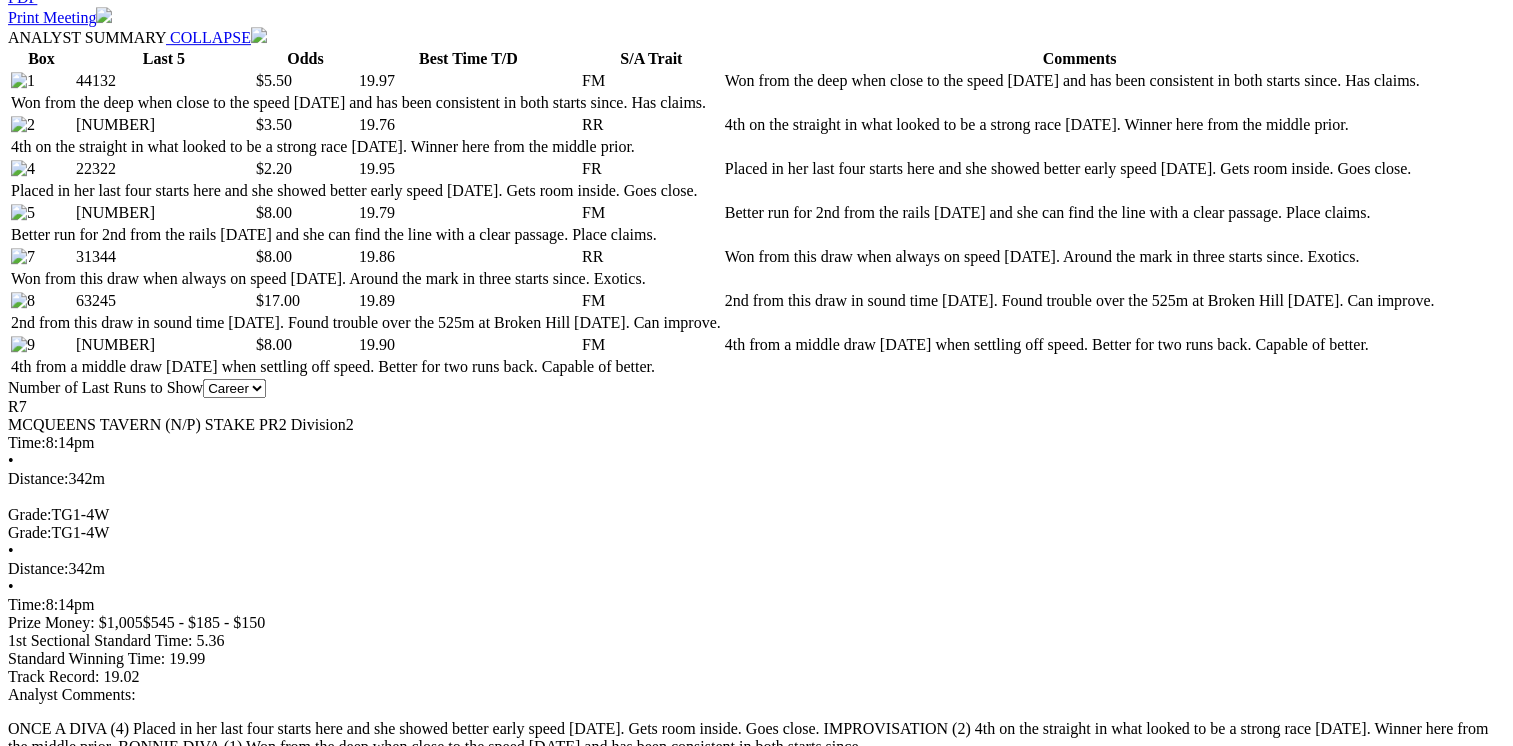 click at bounding box center [905, 2381] 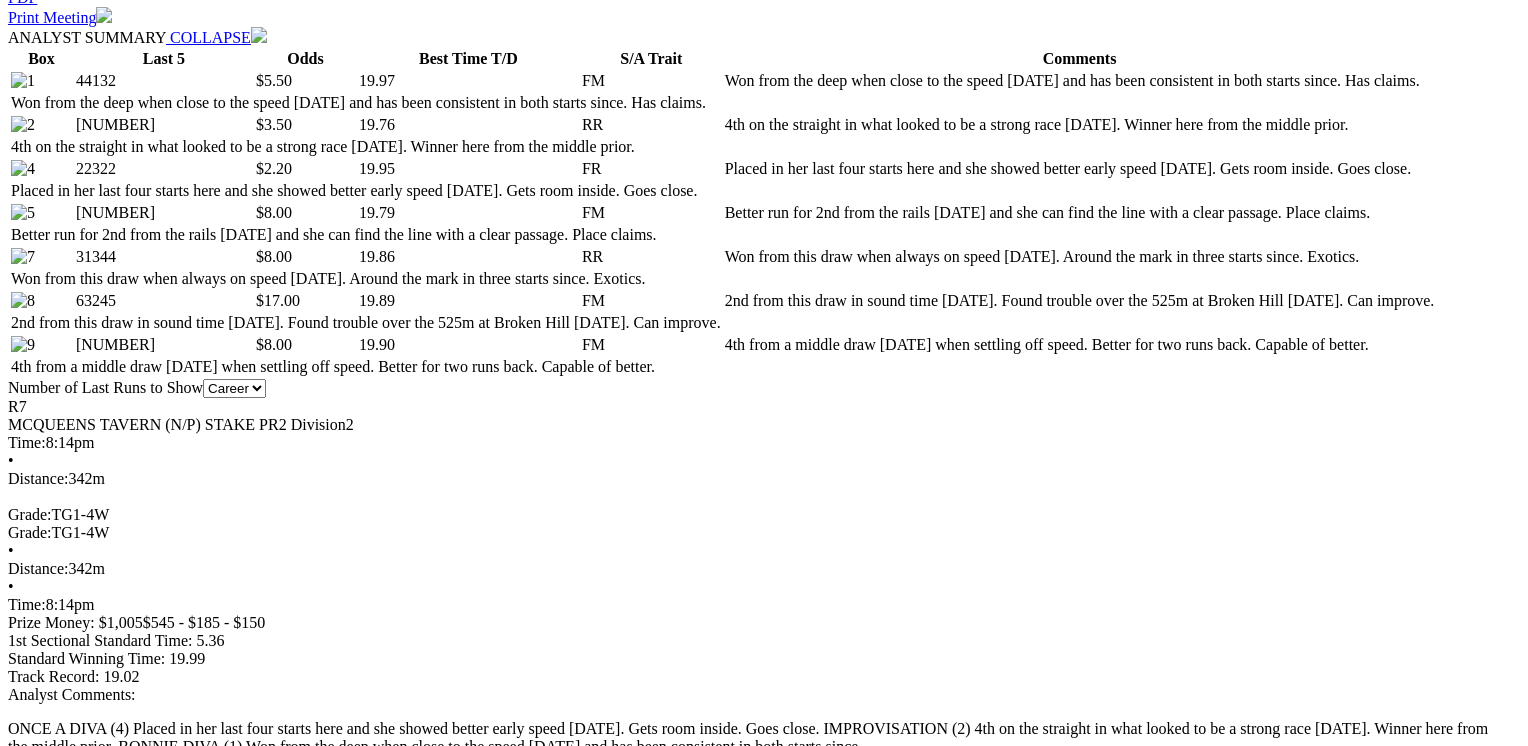click at bounding box center [16, 28511] 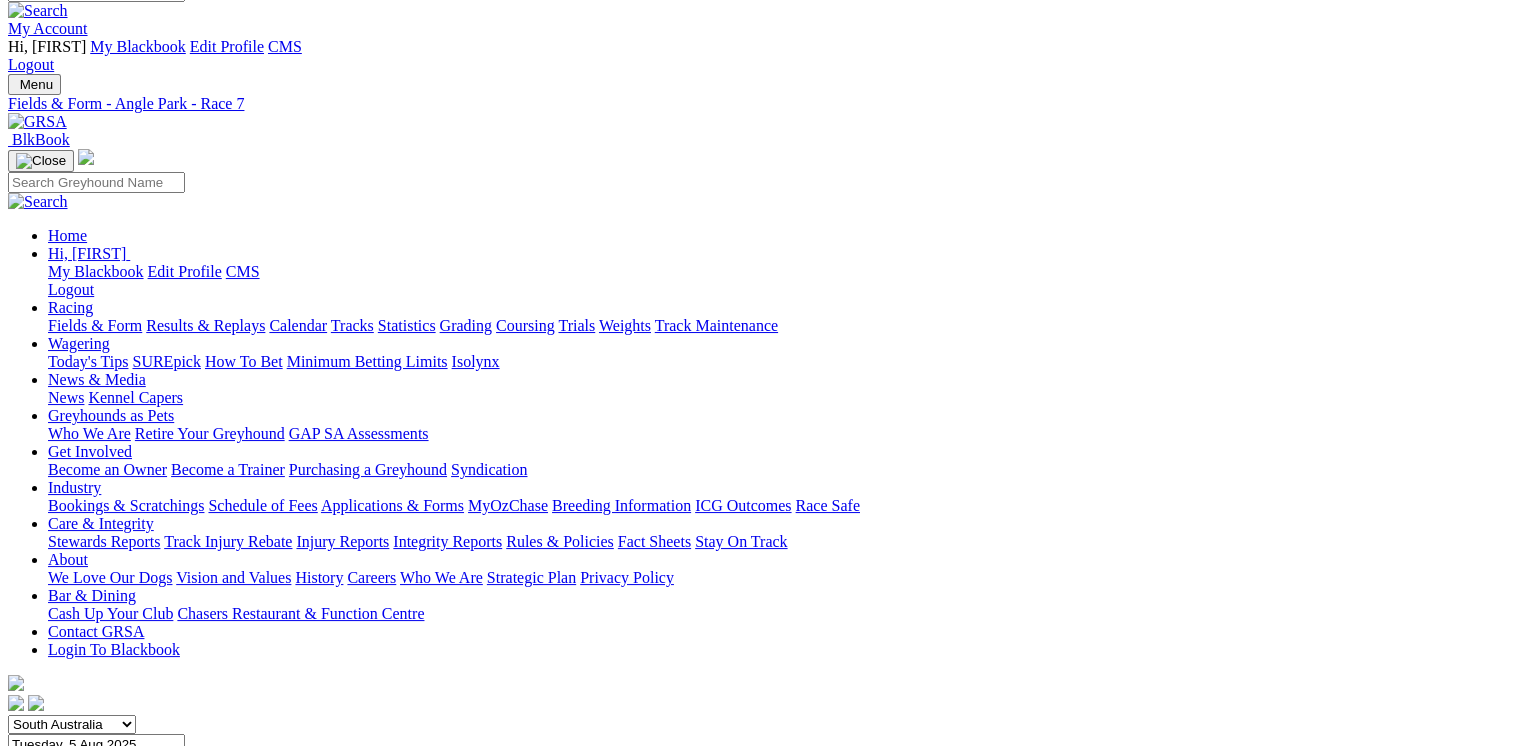 scroll, scrollTop: 0, scrollLeft: 0, axis: both 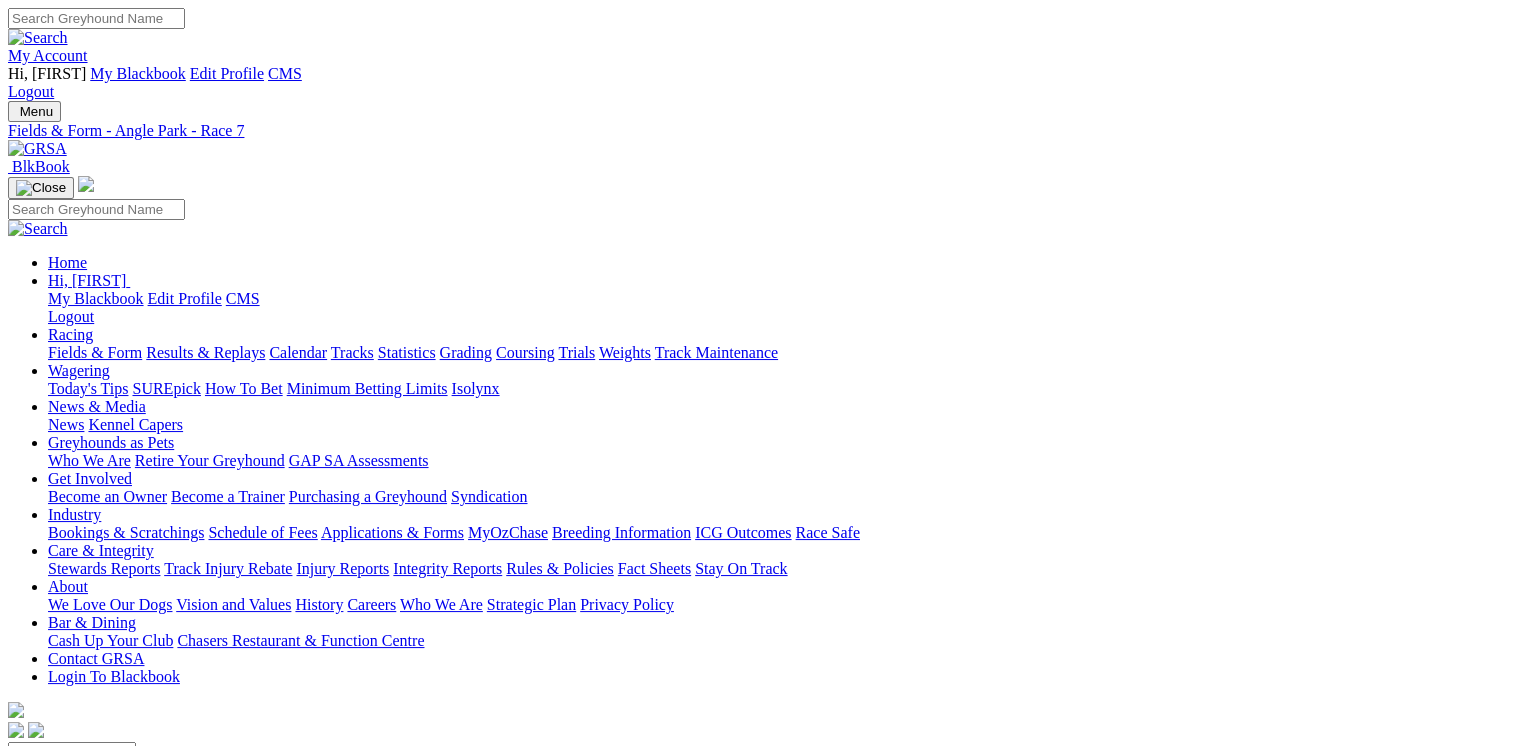 click on "R9
33m" at bounding box center [756, 953] 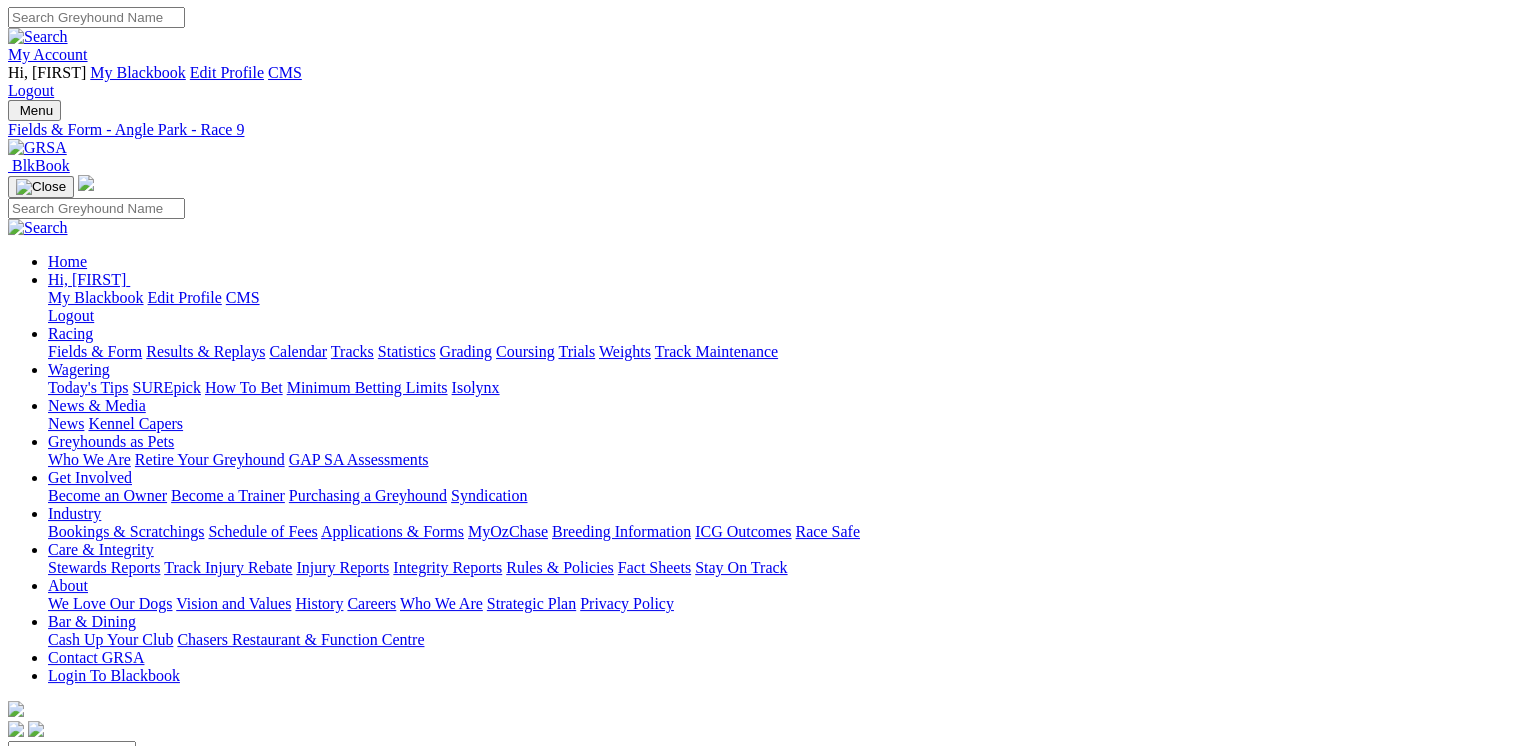scroll, scrollTop: 0, scrollLeft: 0, axis: both 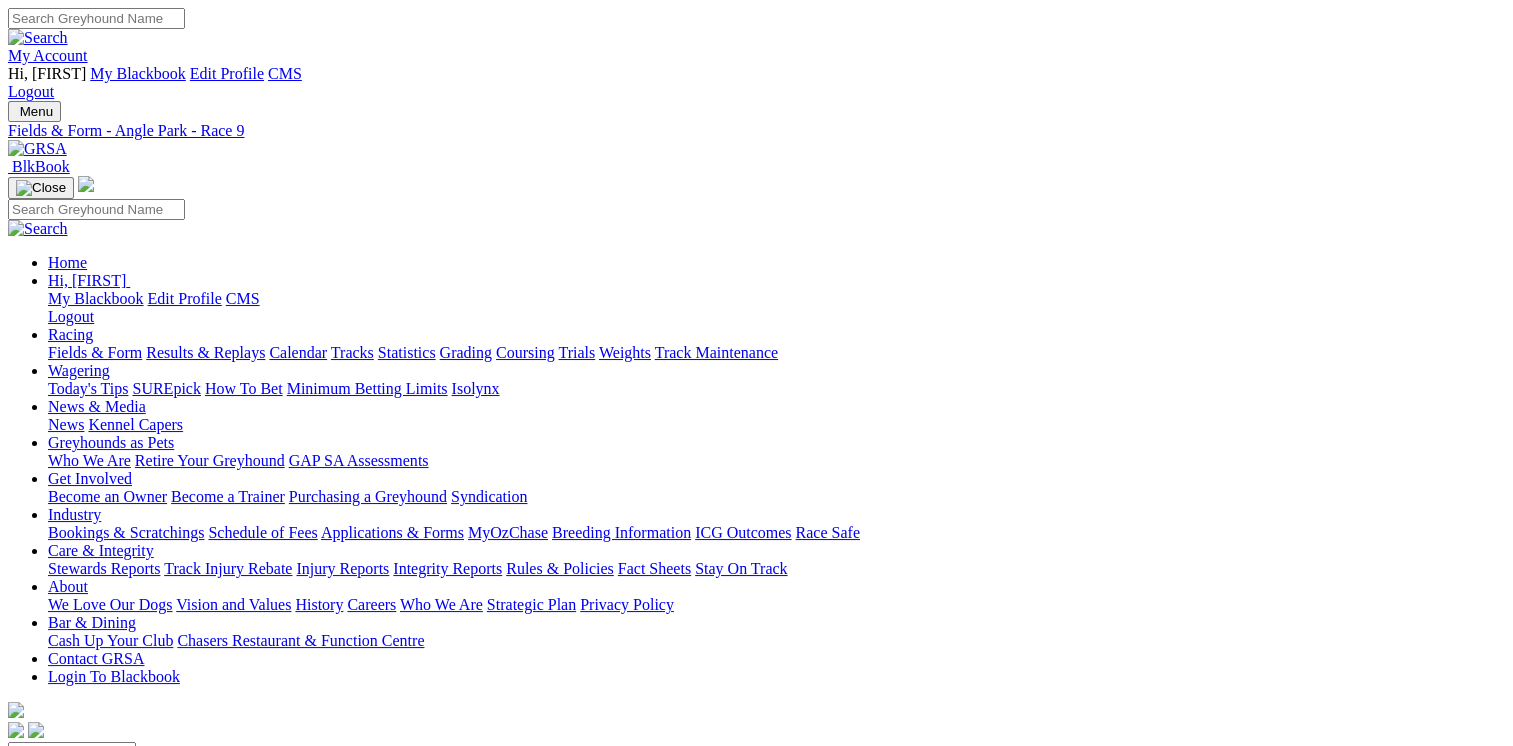 click at bounding box center [37, 149] 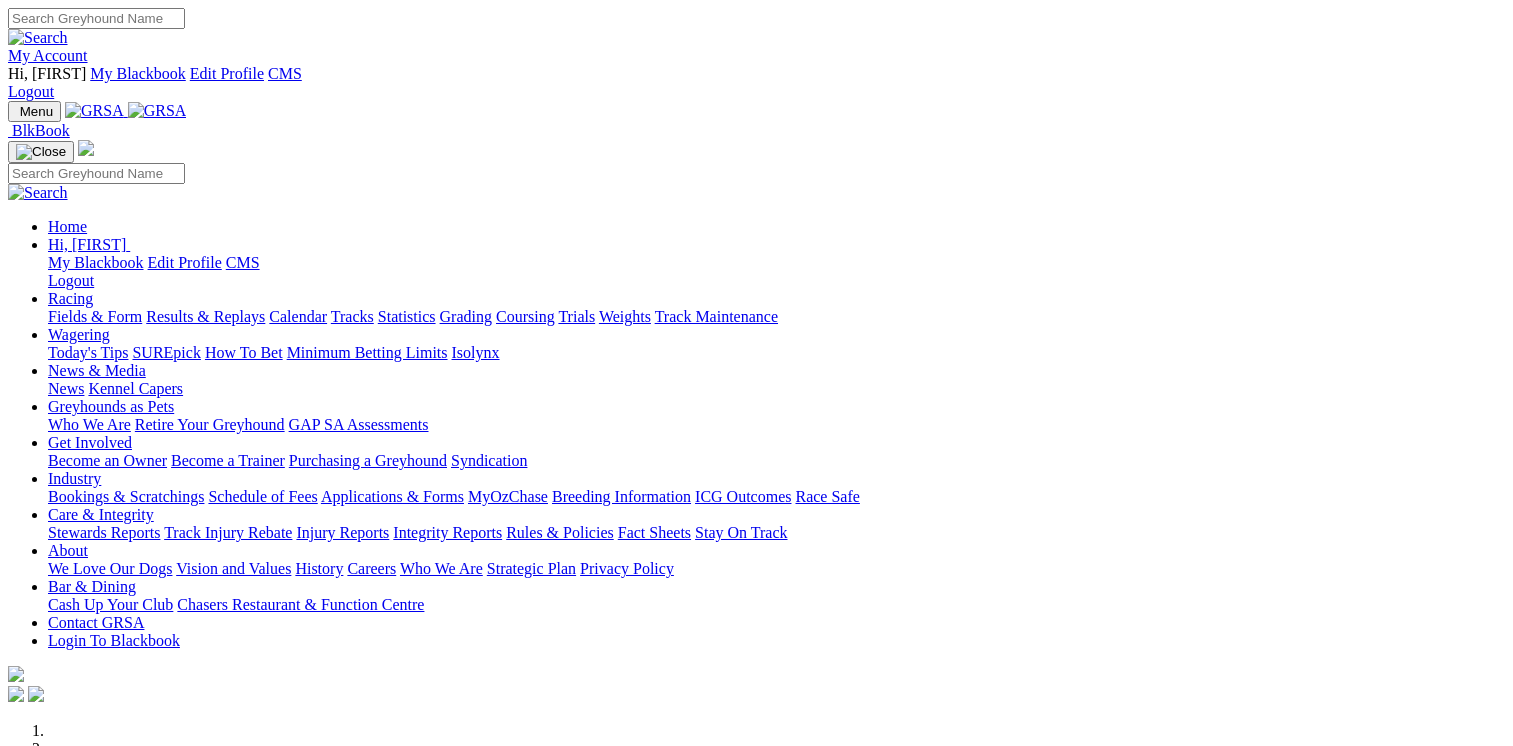 scroll, scrollTop: 761, scrollLeft: 0, axis: vertical 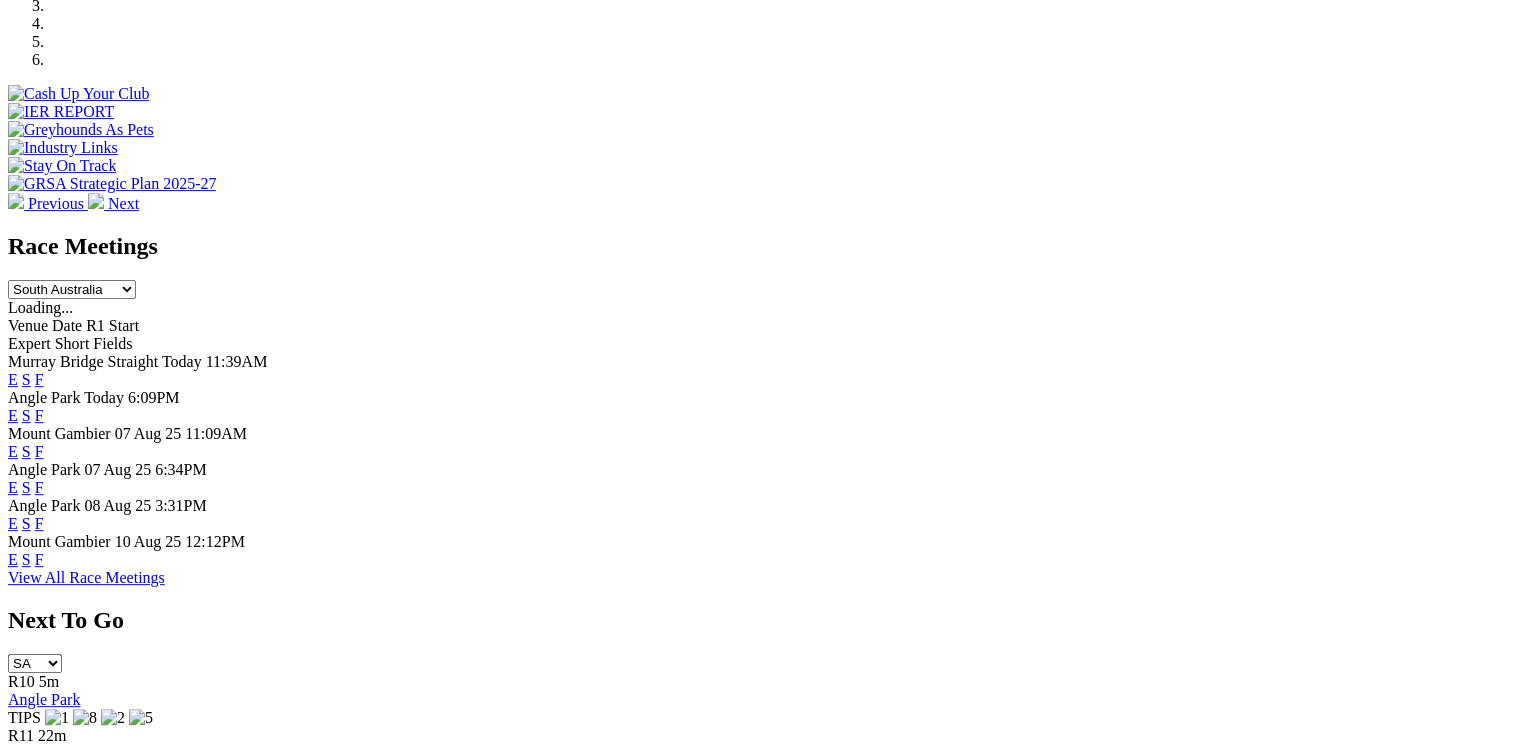 click on "F" at bounding box center [39, 523] 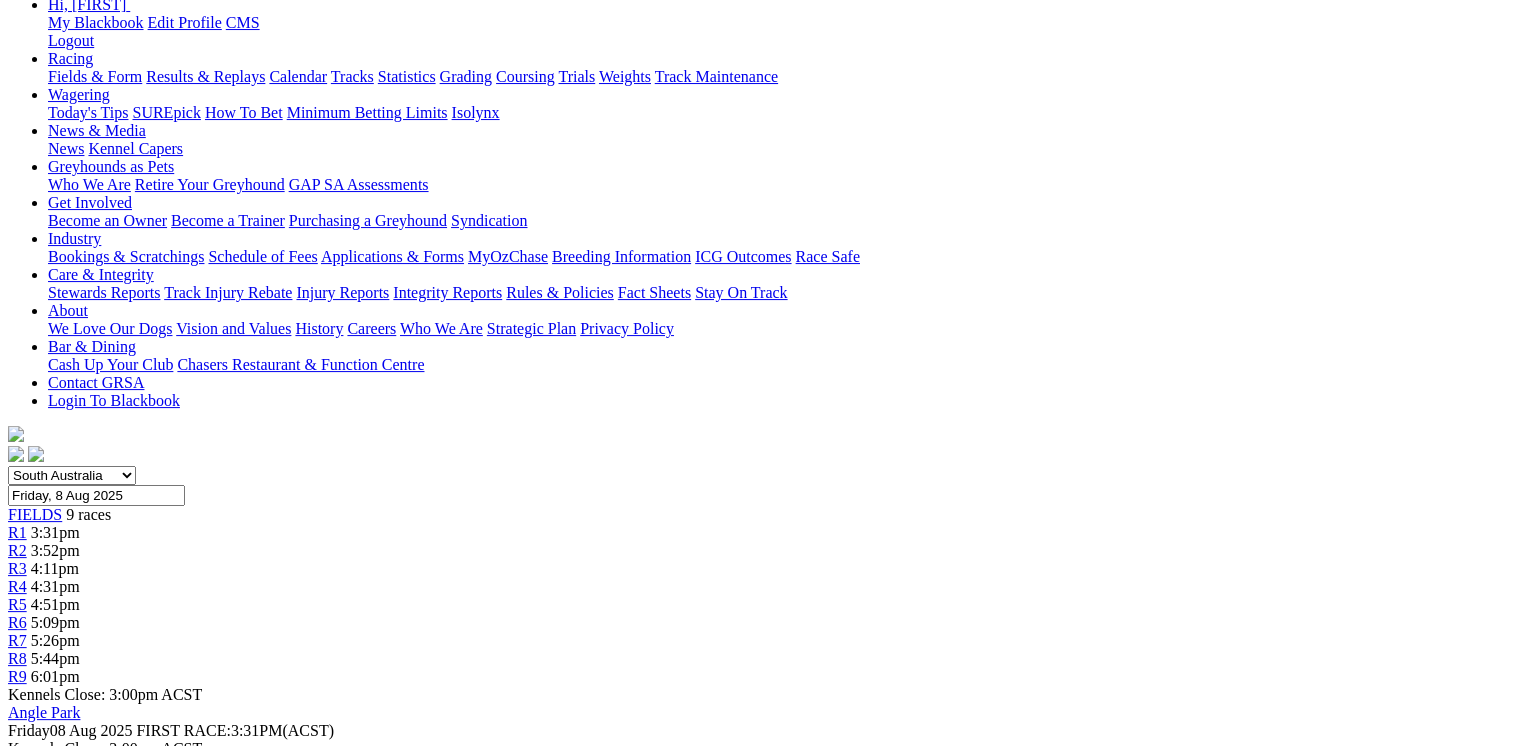 scroll, scrollTop: 0, scrollLeft: 0, axis: both 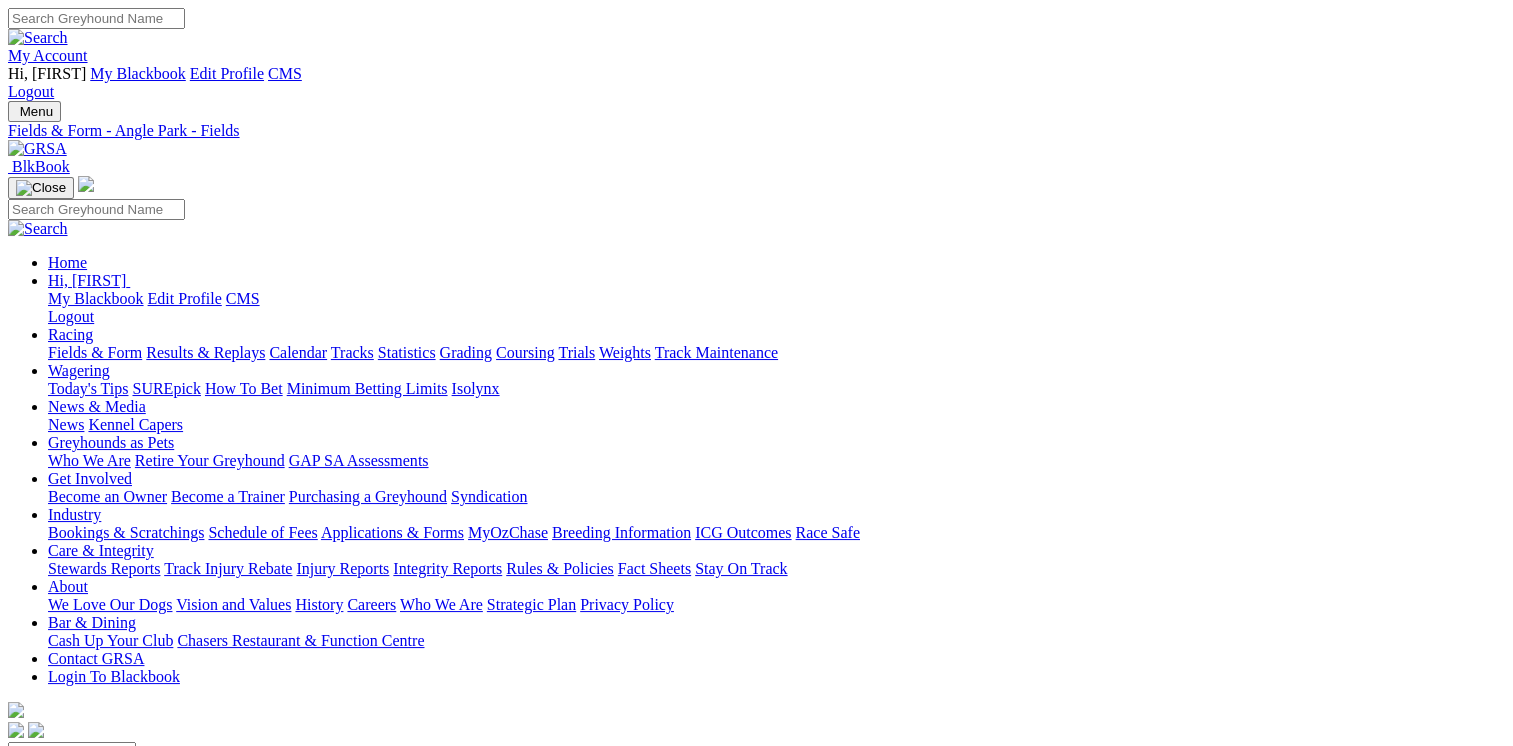 click on "Fields & Form" at bounding box center [95, 352] 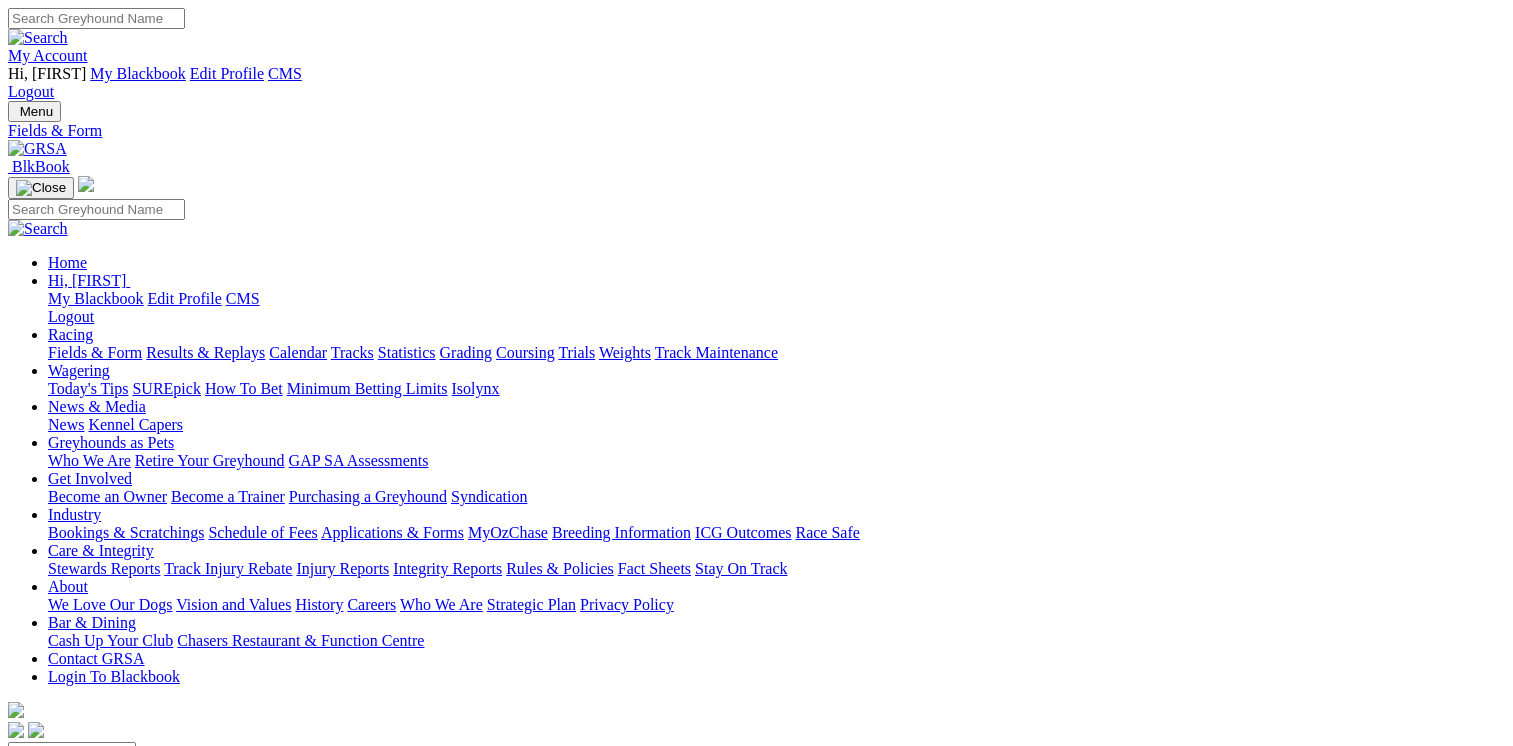 scroll, scrollTop: 0, scrollLeft: 0, axis: both 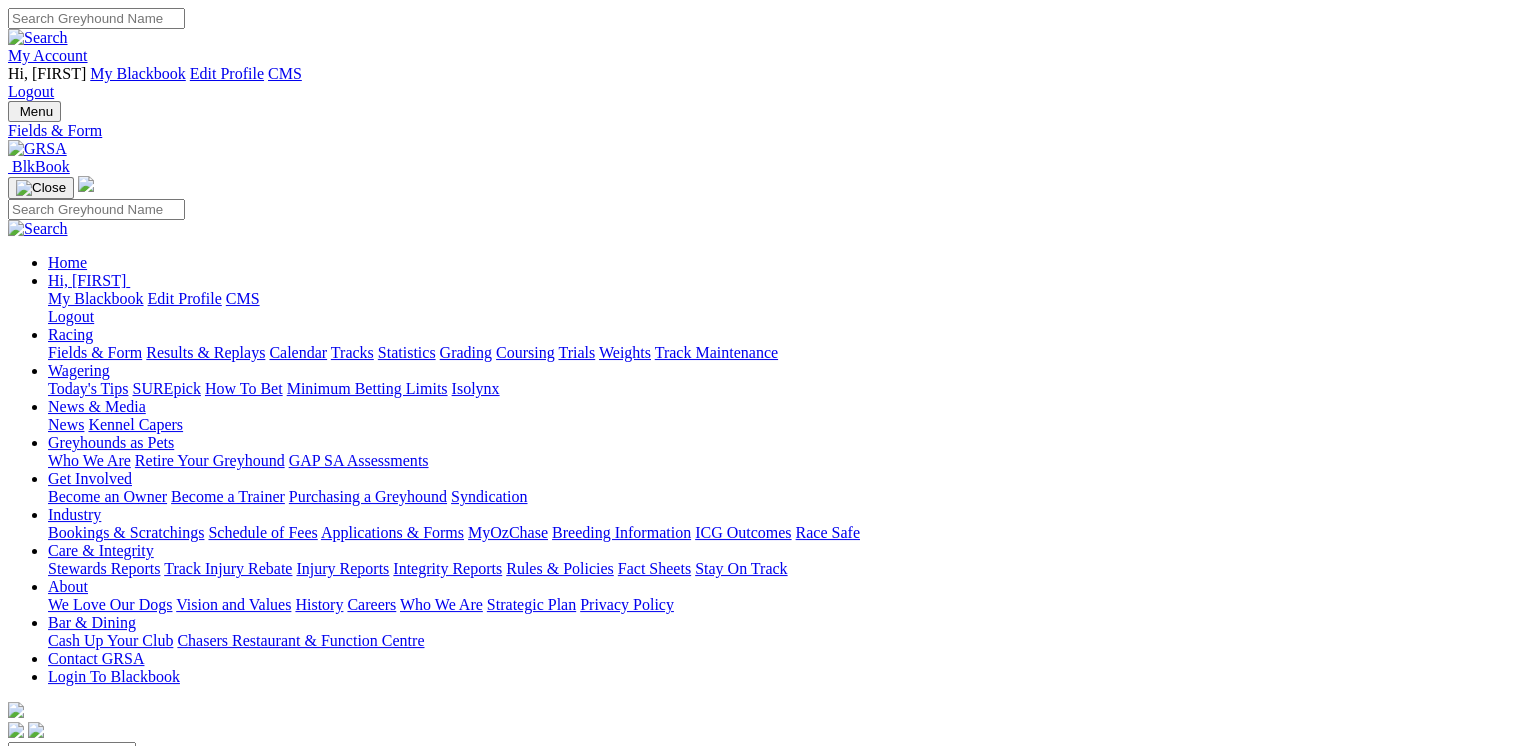click on "E" at bounding box center (13, 880) 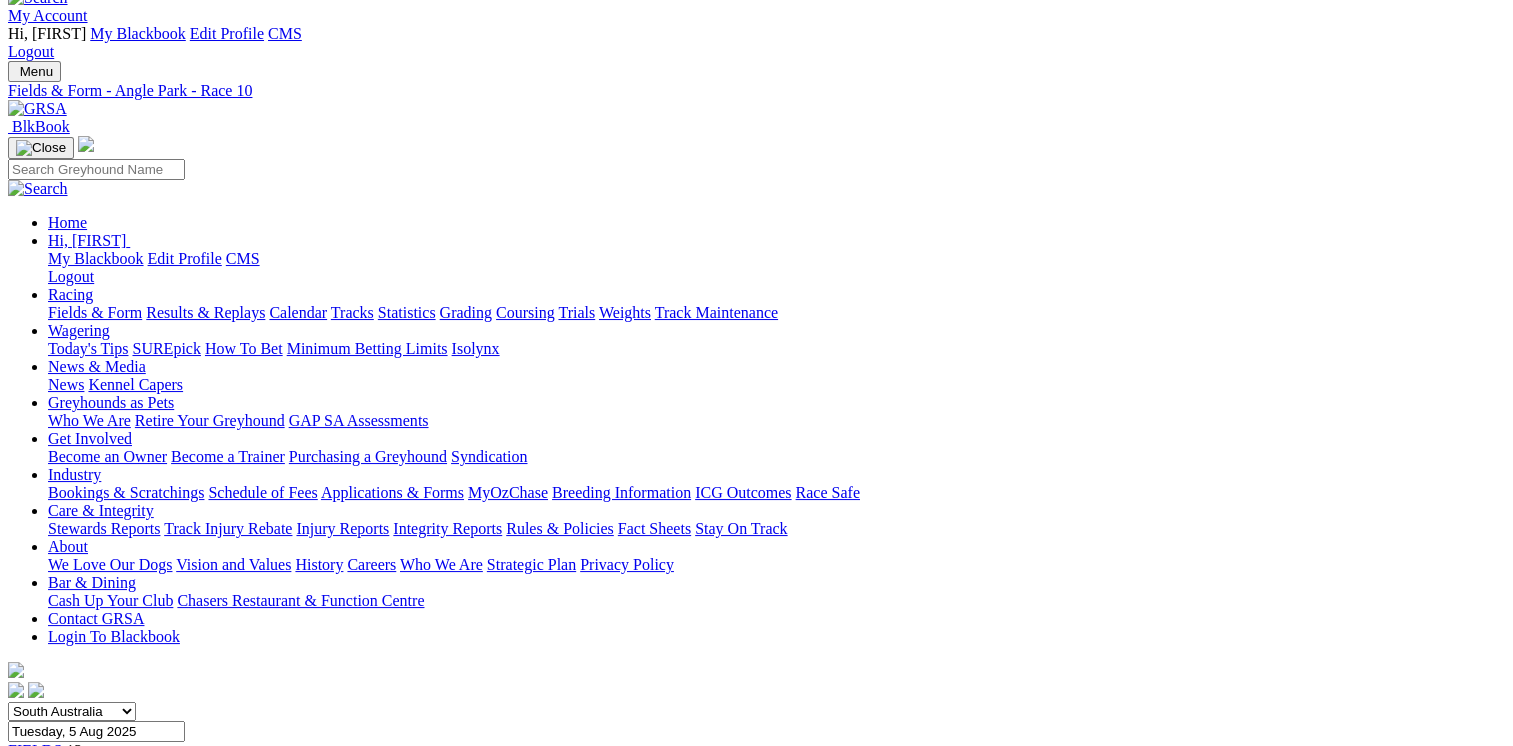 scroll, scrollTop: 0, scrollLeft: 0, axis: both 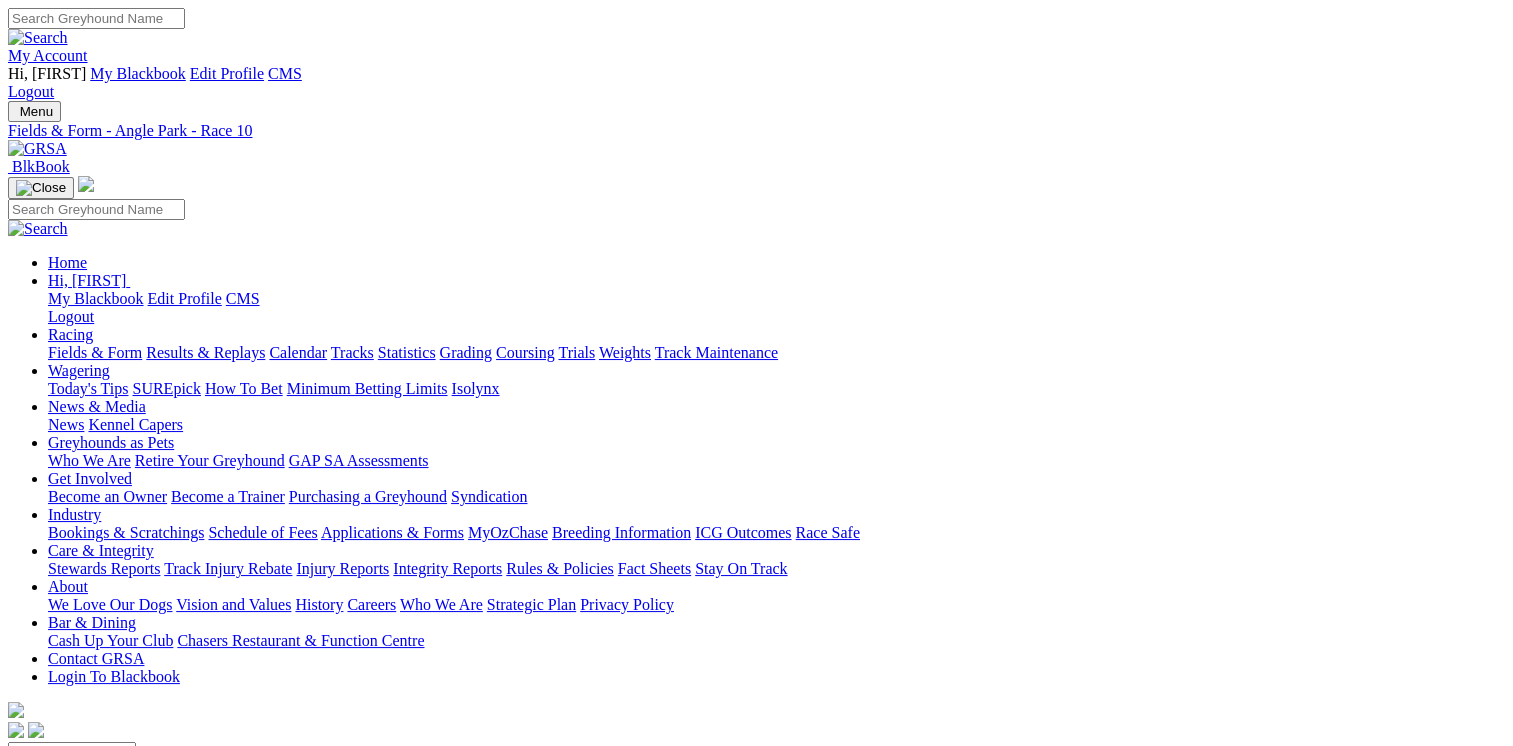 click on "R11" at bounding box center (21, 988) 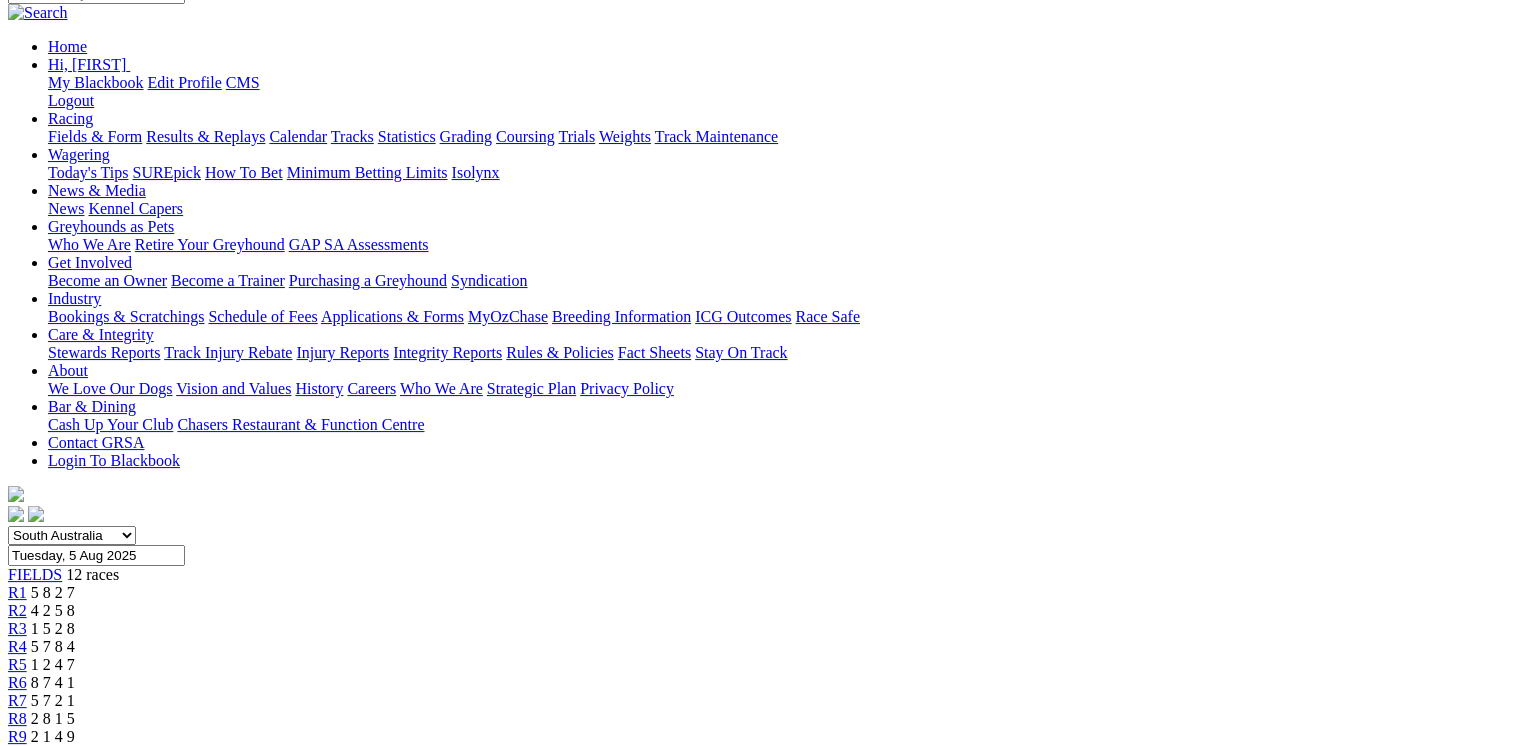 scroll, scrollTop: 257, scrollLeft: 0, axis: vertical 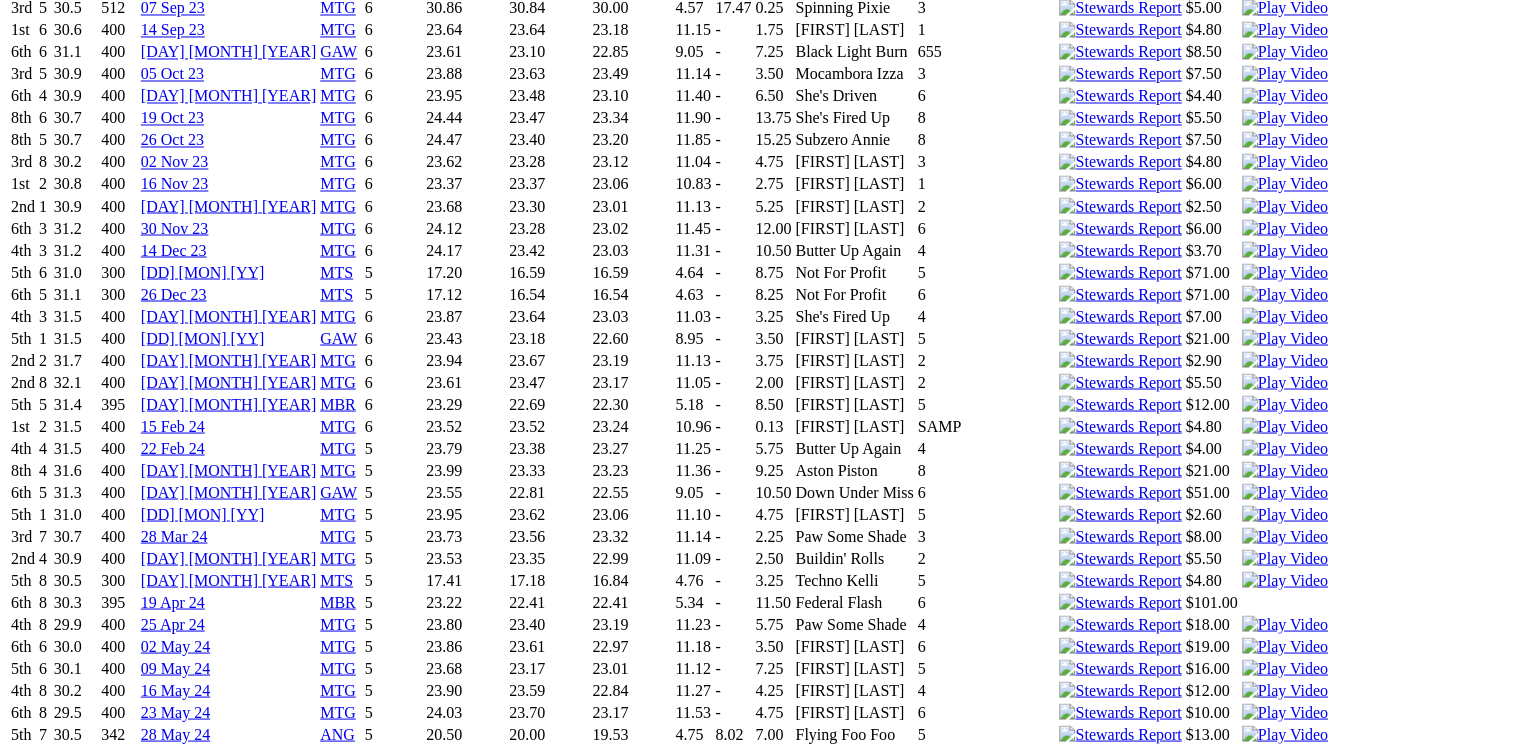 click at bounding box center [1120, 1614] 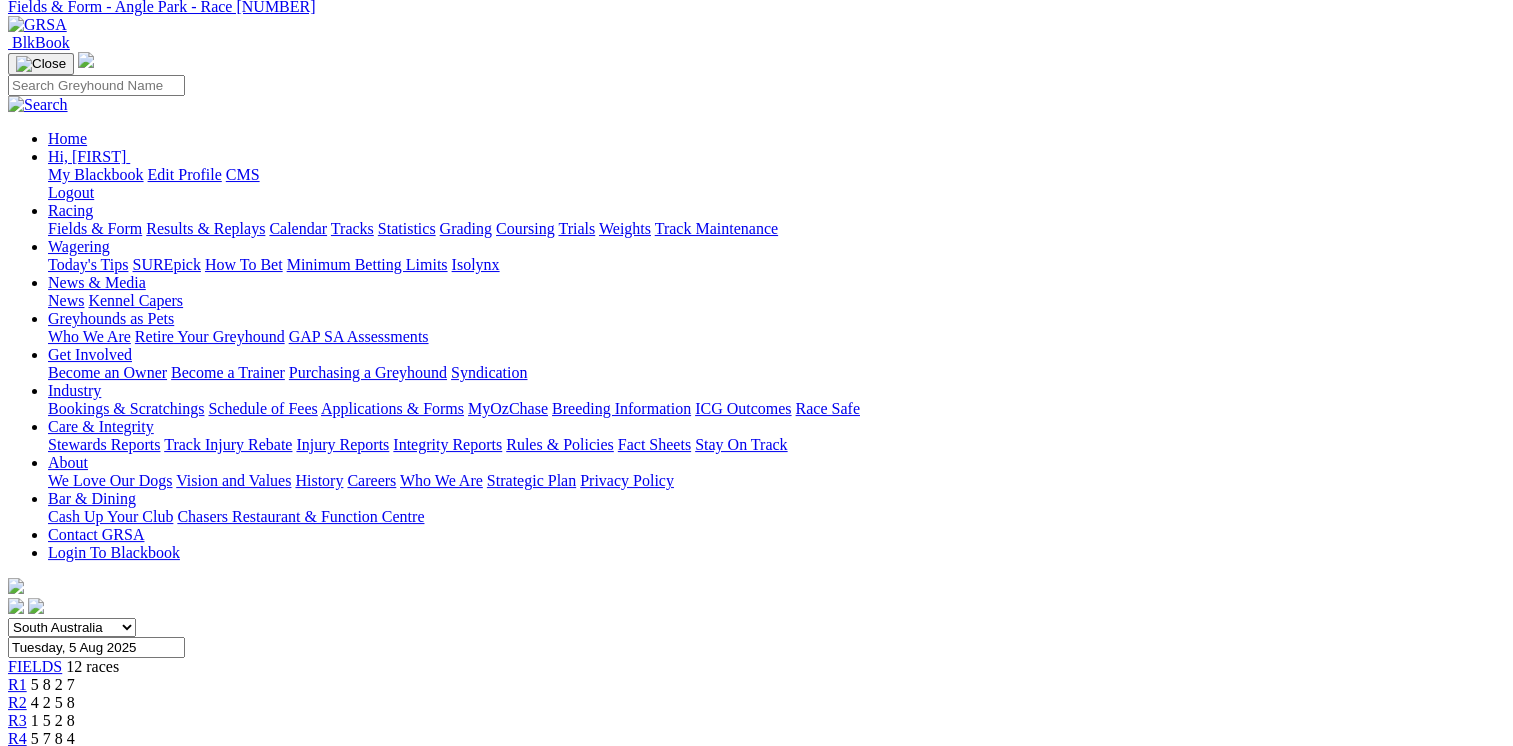 scroll, scrollTop: 0, scrollLeft: 0, axis: both 